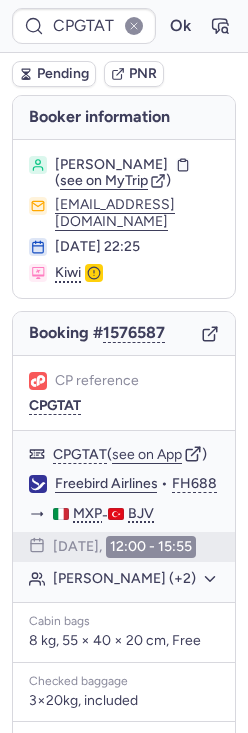 scroll, scrollTop: 0, scrollLeft: 0, axis: both 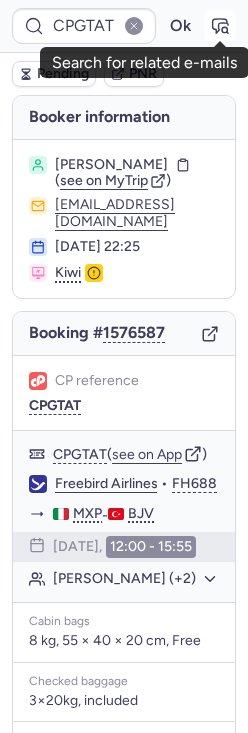 click 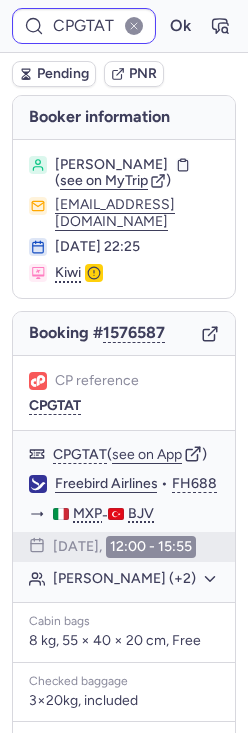 type on "CPKX9W" 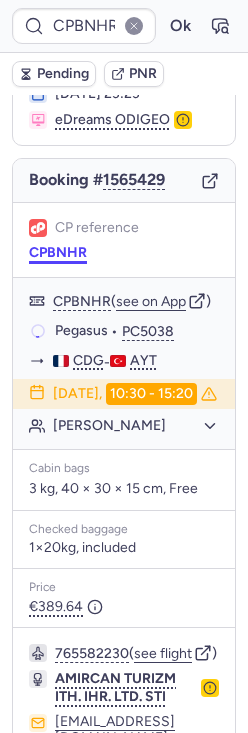 scroll, scrollTop: 351, scrollLeft: 0, axis: vertical 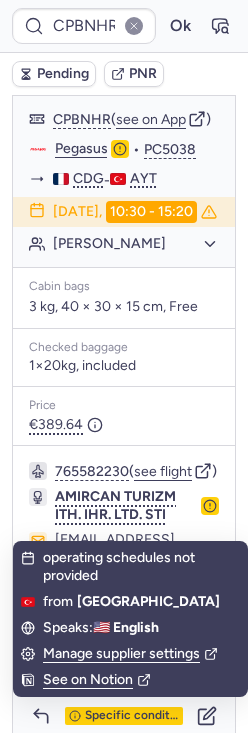 click on "Booker information Annette ACAR  ( see on MyTrip  )  annette.acar@yahoo.fr 01 Jul 2025, 23:23 eDreams ODIGEO Booking # 1565429 CP reference CPBNHR CPBNHR  ( see on App )  Pegasus  •  PC5038 CDG  -  AYT 04 Aug 2025,  10:30 - 15:20 Annette ACAR   Cabin bags  3 kg, 40 × 30 × 15 cm, Free Checked baggage 1×20kg, included Price €389.64  765582230  ( see flight )  AMIRCAN TURIZM ITH. IHR. LTD. STI info@biletdoktoru.com info@biletdoktoru.com +90 541 541 52 92 Specific conditions" at bounding box center (124, 244) 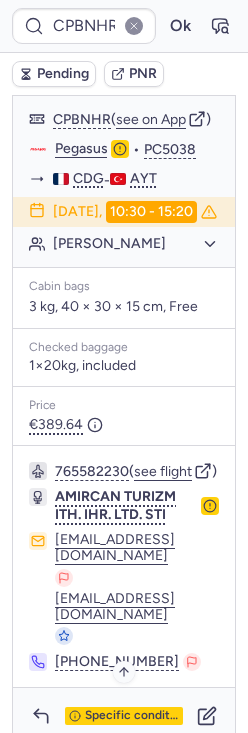 click on "Specific conditions" at bounding box center [132, 716] 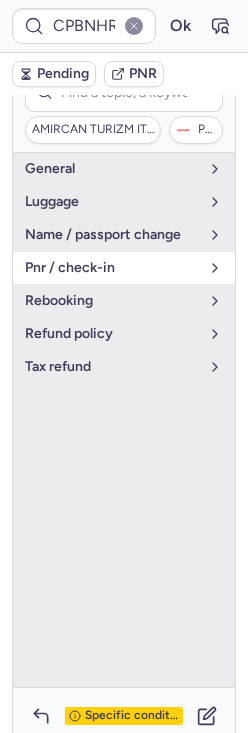 click on "pnr / check-in" at bounding box center (124, 268) 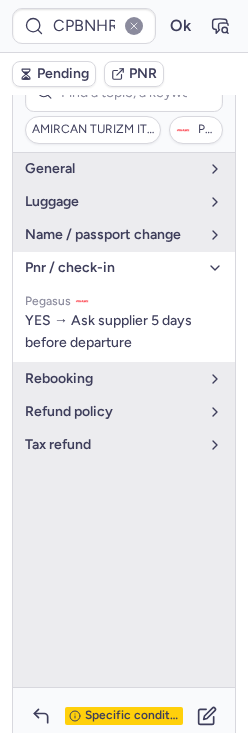 click on "pnr / check-in" at bounding box center (124, 268) 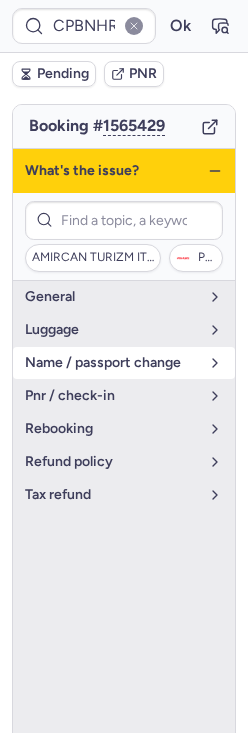 scroll, scrollTop: 218, scrollLeft: 0, axis: vertical 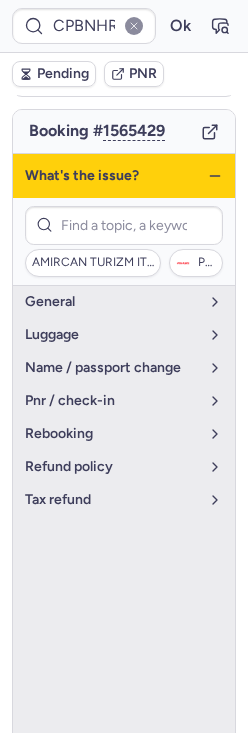 click 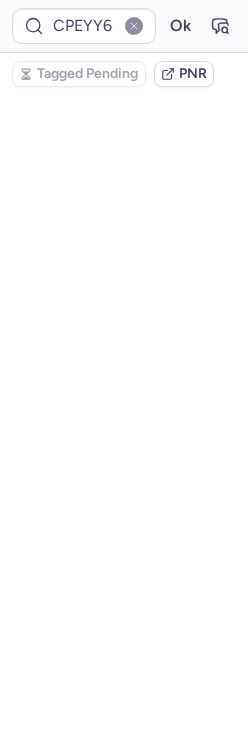 scroll, scrollTop: 218, scrollLeft: 0, axis: vertical 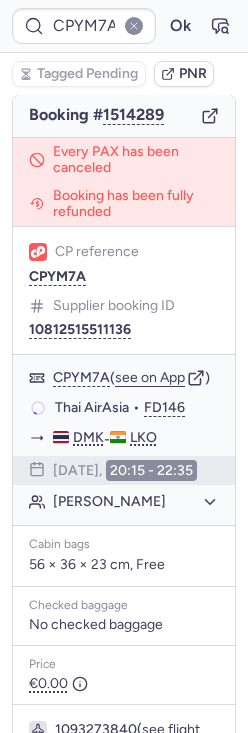 type on "CPFSHE" 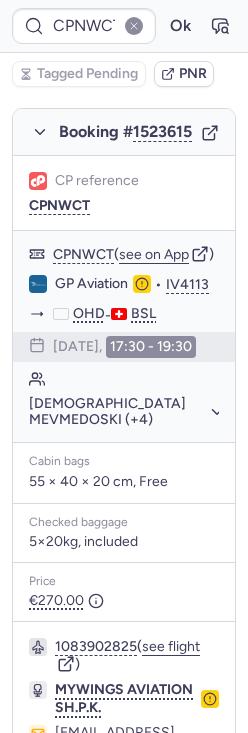scroll, scrollTop: 432, scrollLeft: 0, axis: vertical 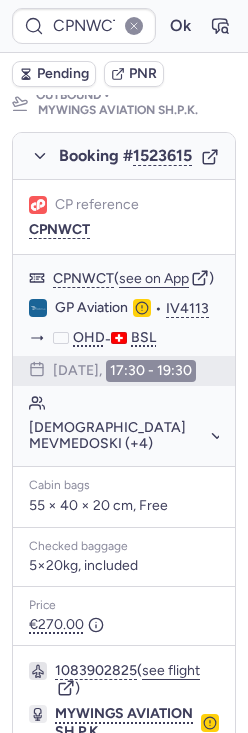 type on "CPLP4F" 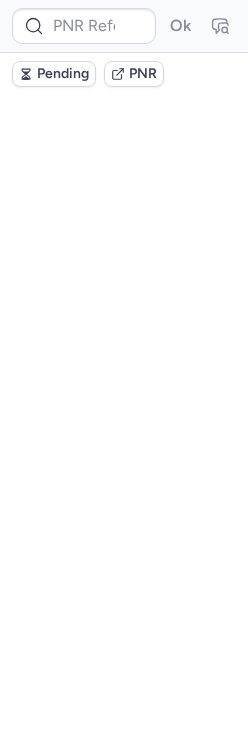 scroll, scrollTop: 0, scrollLeft: 0, axis: both 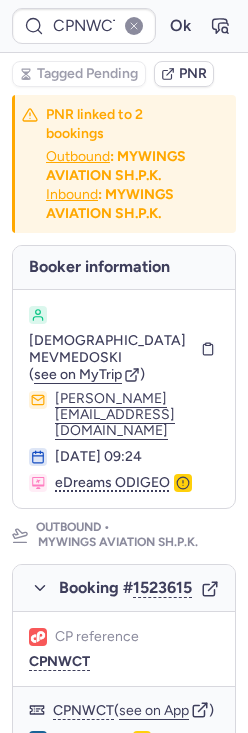type on "CPTQJV" 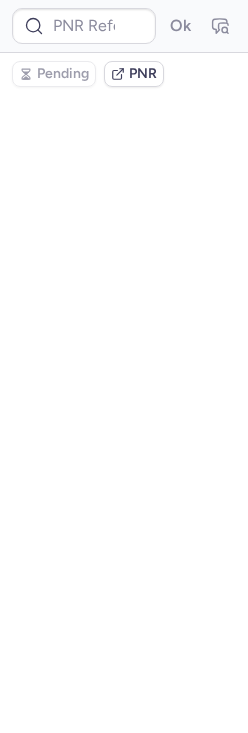 scroll, scrollTop: 0, scrollLeft: 0, axis: both 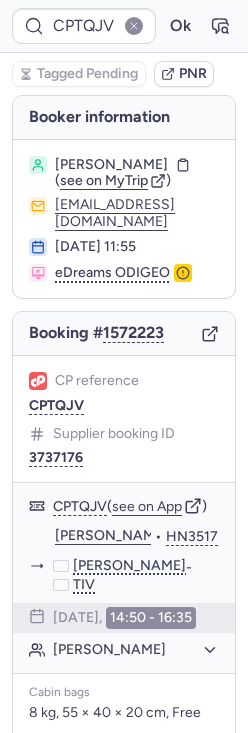 type on "CPNWCT" 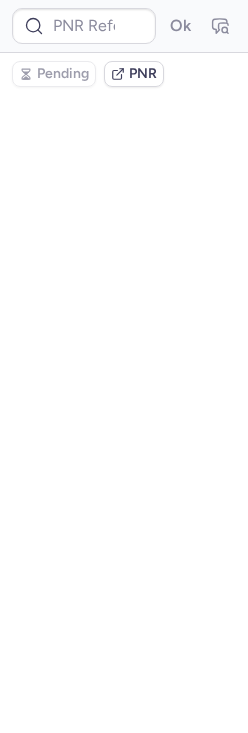type on "CPTGRI" 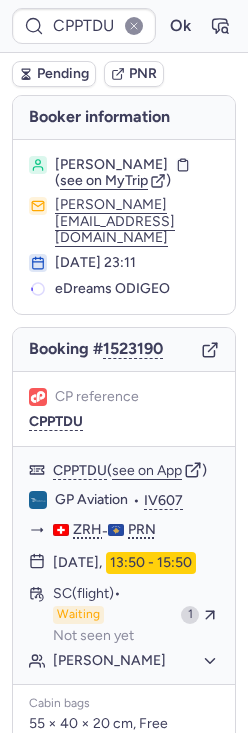 type on "CPTGRI" 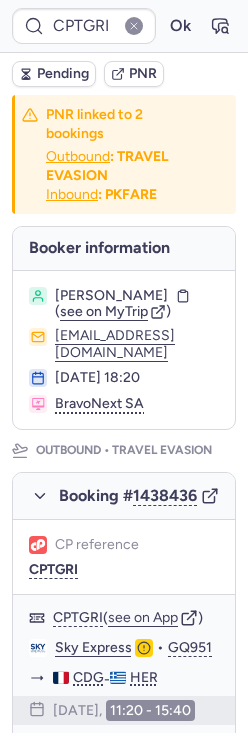 type on "CPTQJV" 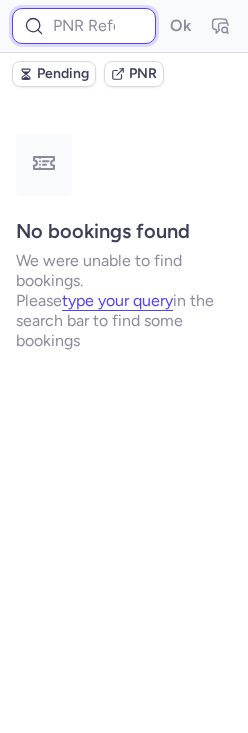 click at bounding box center [84, 26] 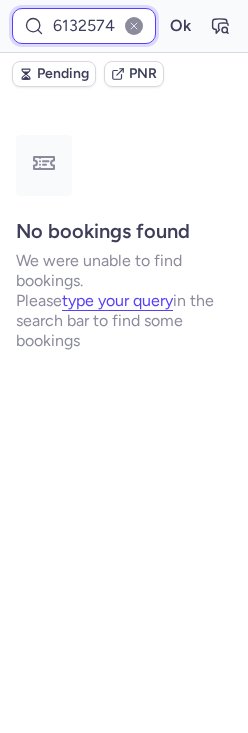 type on "6132574" 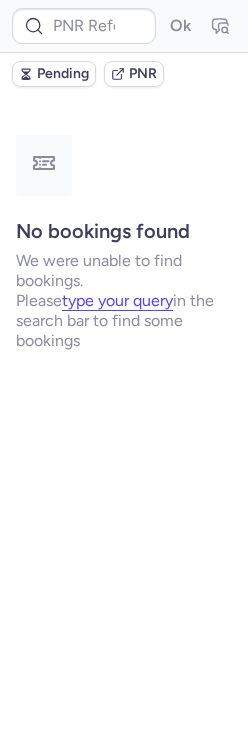 type on "6132574" 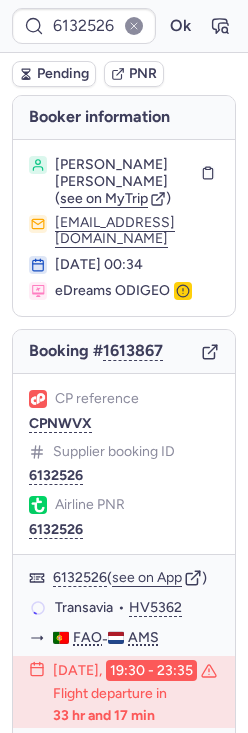 type on "6132574" 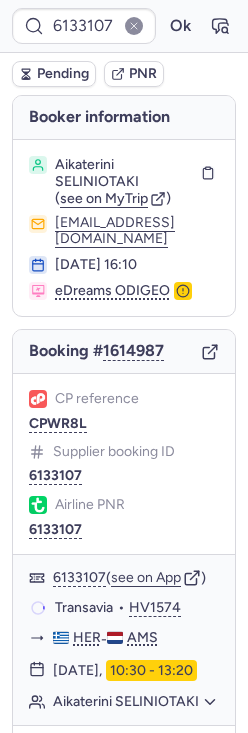 type on "6132574" 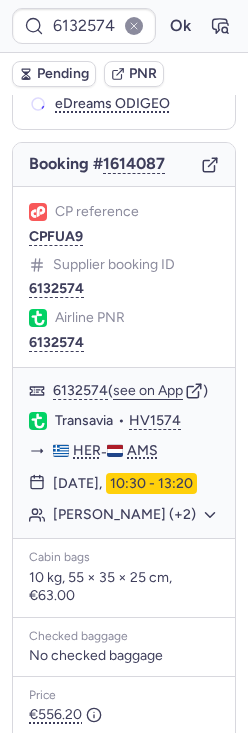 scroll, scrollTop: 188, scrollLeft: 0, axis: vertical 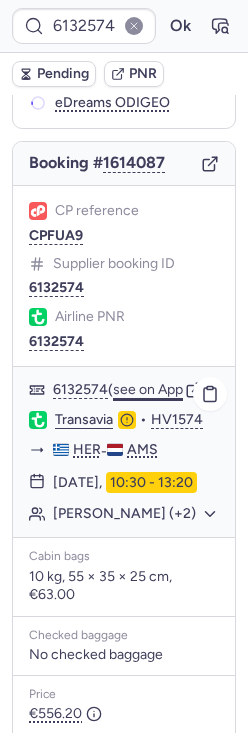 click on "see on App" 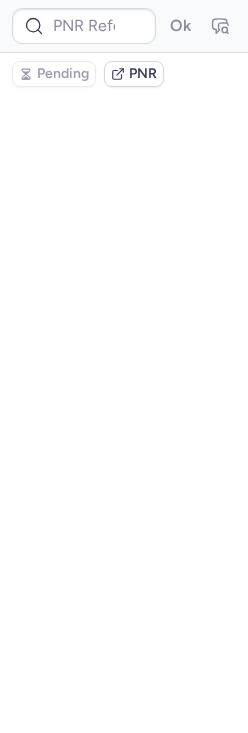 scroll, scrollTop: 0, scrollLeft: 0, axis: both 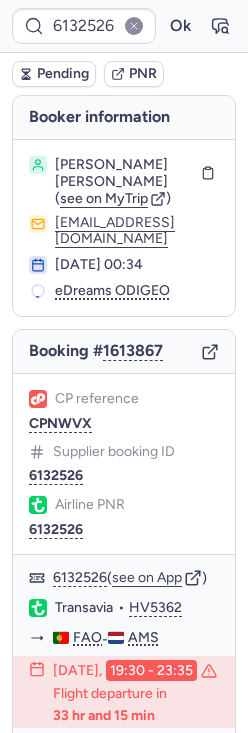 type on "6132574" 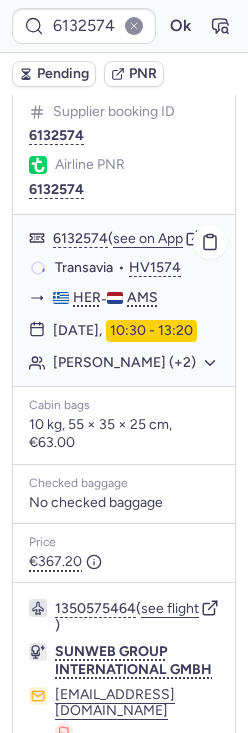 scroll, scrollTop: 583, scrollLeft: 0, axis: vertical 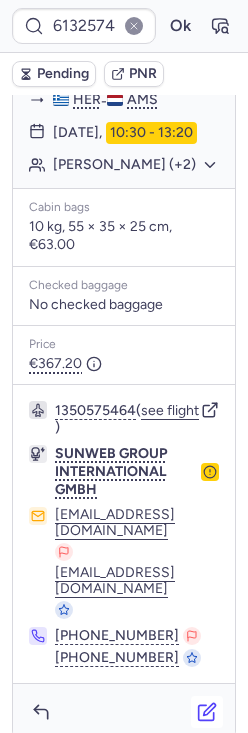click 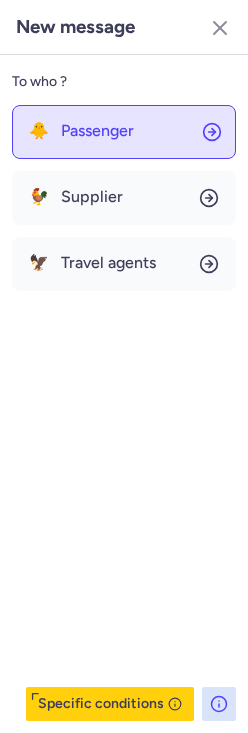 click on "Passenger" at bounding box center (97, 131) 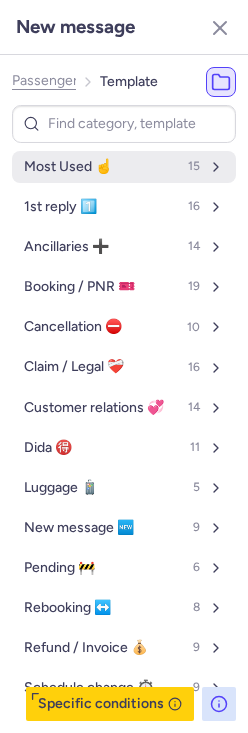 click on "Most Used ☝️" at bounding box center (68, 167) 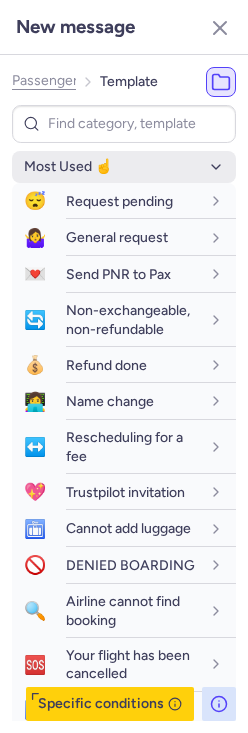 click on "Most Used ☝️" at bounding box center (68, 167) 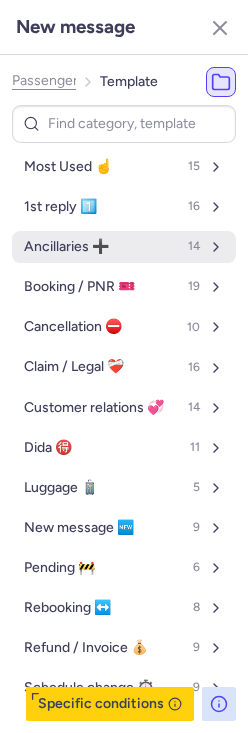 click on "Ancillaries ➕" at bounding box center (66, 247) 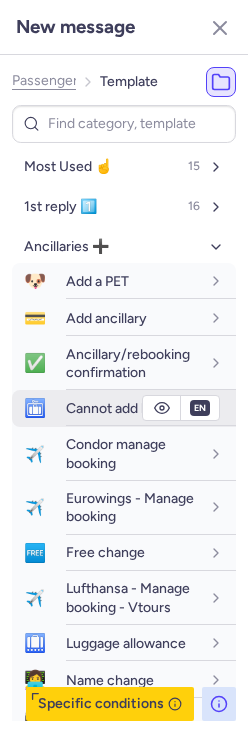 click on "Cannot add luggage" at bounding box center [151, 408] 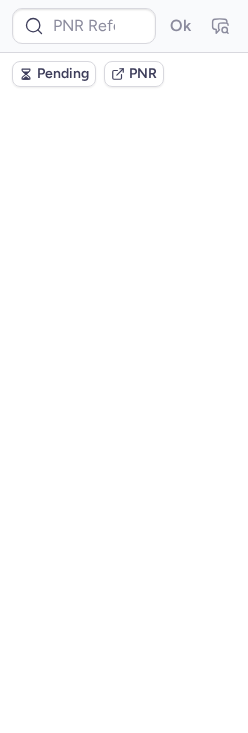 scroll, scrollTop: 0, scrollLeft: 0, axis: both 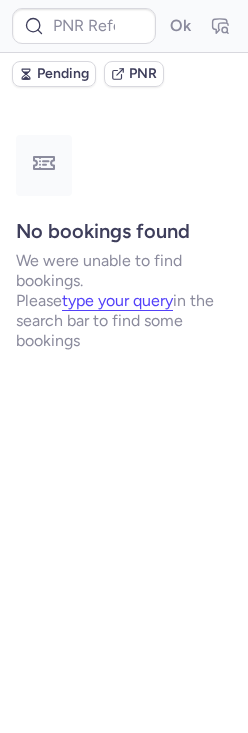 type on "6132526" 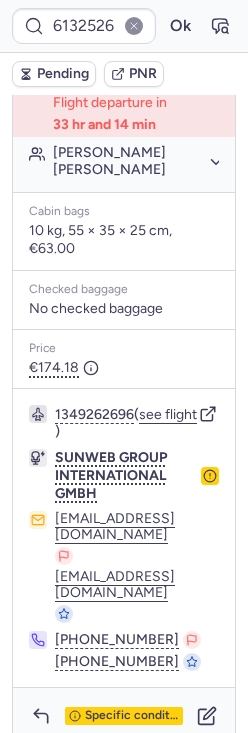 scroll, scrollTop: 642, scrollLeft: 0, axis: vertical 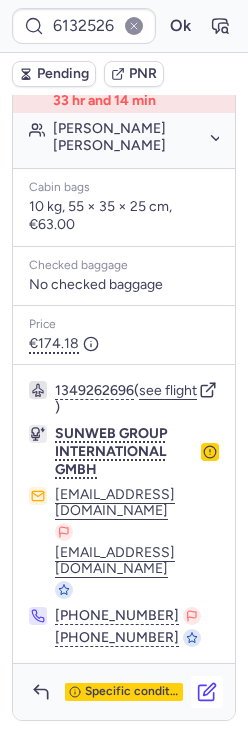 click at bounding box center (207, 692) 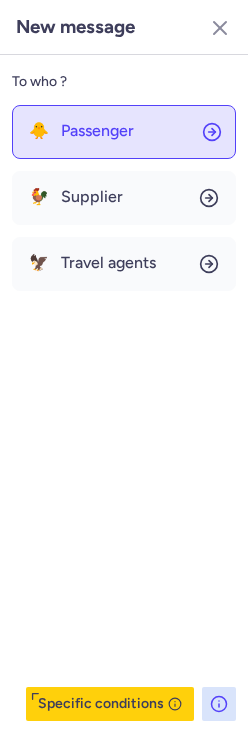 click on "🐥 Passenger" 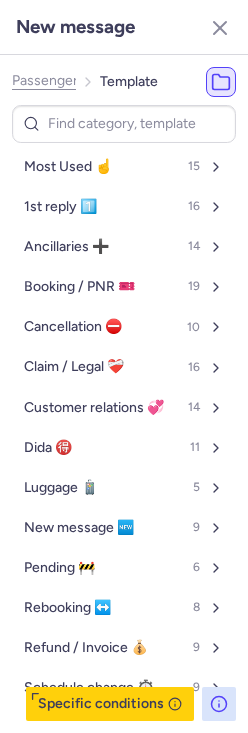 click on "Most Used ☝️ 15 1st reply 1️⃣ 16 Ancillaries ➕ 14 Booking / PNR 🎫 19 Cancellation ⛔️ 10 Claim / Legal ❤️‍🩹 16 Customer relations 💞 14 Dida 🉐 11 Luggage 🧳 5 New message 🆕 9 Pending 🚧 6 Rebooking ↔️ 8 Refund / Invoice 💰 9 Schedule change ⏱️ 9" at bounding box center (124, 427) 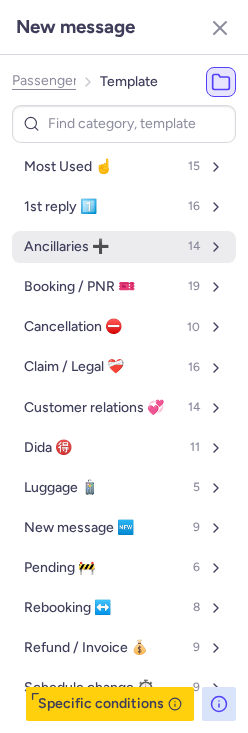 click on "Ancillaries ➕" at bounding box center [66, 247] 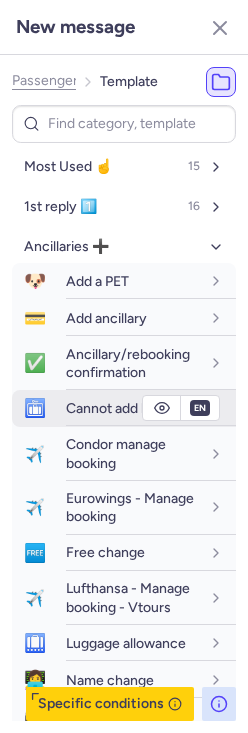 click on "Cannot add luggage" at bounding box center [128, 408] 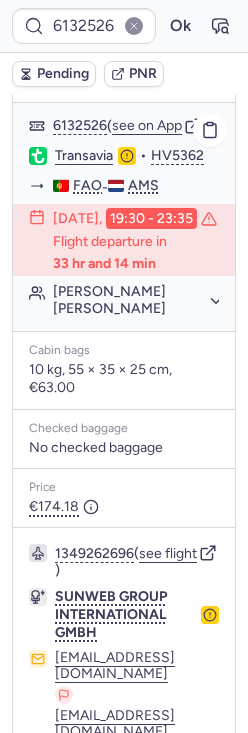 scroll, scrollTop: 409, scrollLeft: 0, axis: vertical 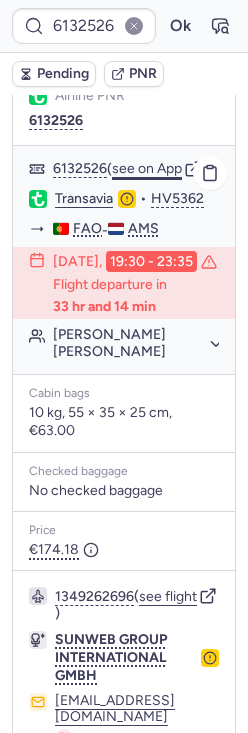 click on "see on App" 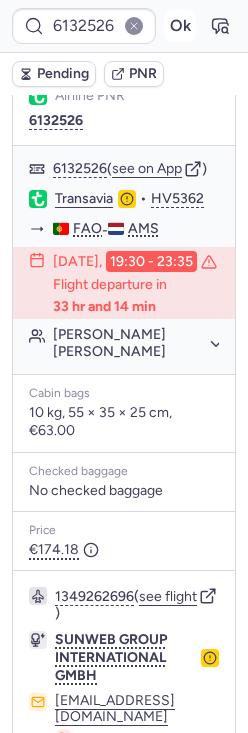 click on "Ok" at bounding box center (180, 26) 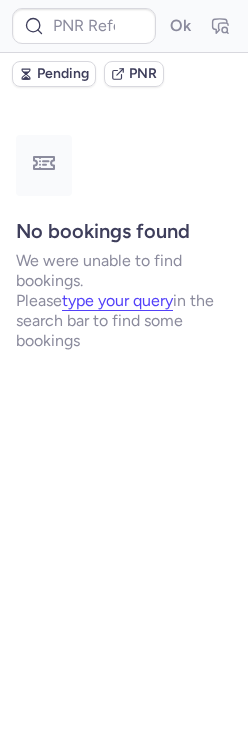 scroll, scrollTop: 0, scrollLeft: 0, axis: both 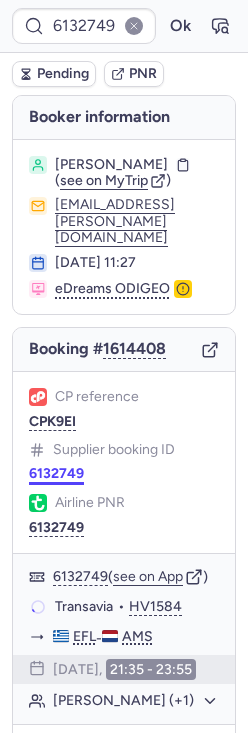 click on "6132749" at bounding box center [56, 474] 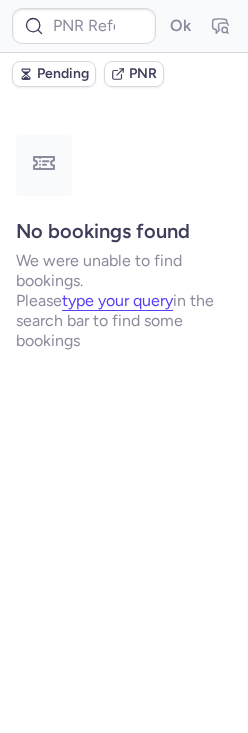 scroll, scrollTop: 0, scrollLeft: 0, axis: both 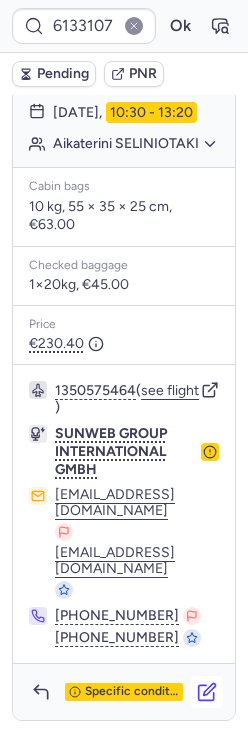click 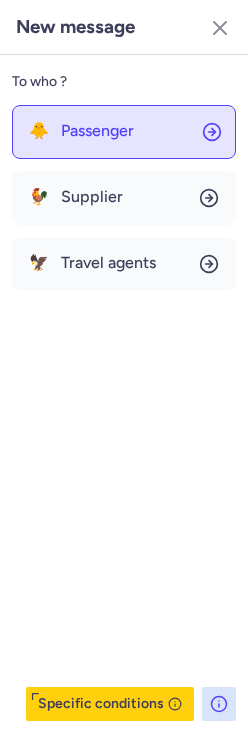 click on "🐥 Passenger" 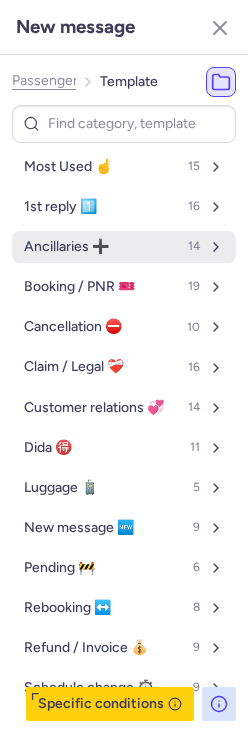 click on "Ancillaries ➕" at bounding box center [66, 247] 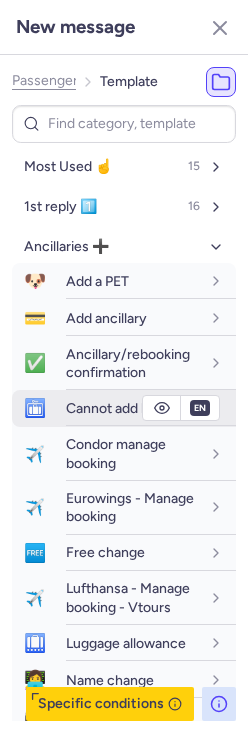 click on "Cannot add luggage" at bounding box center [128, 408] 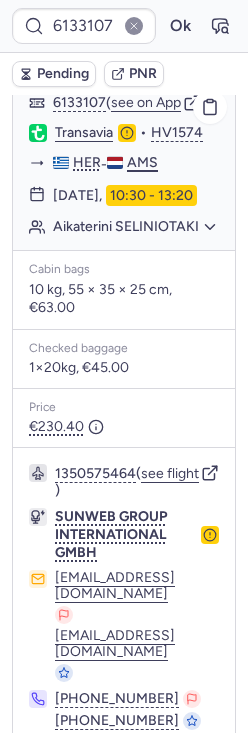 scroll, scrollTop: 433, scrollLeft: 0, axis: vertical 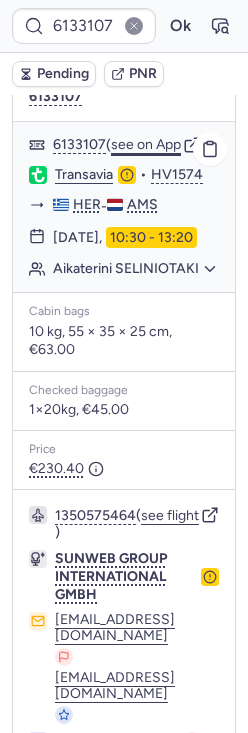 click on "see on App" 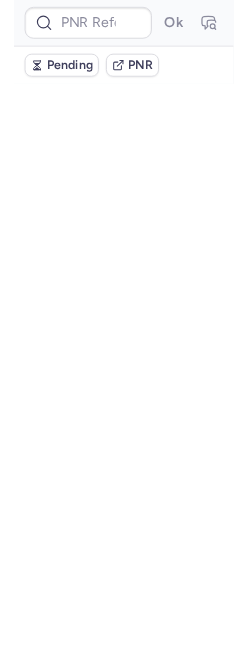 scroll, scrollTop: 0, scrollLeft: 0, axis: both 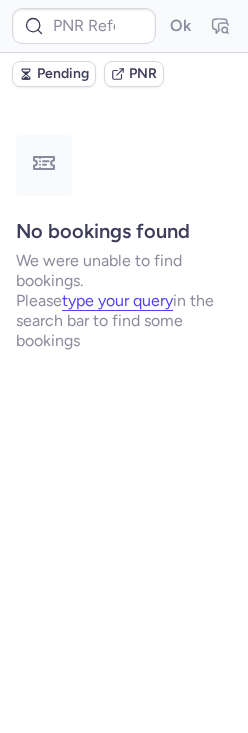 type on "CPT6KP" 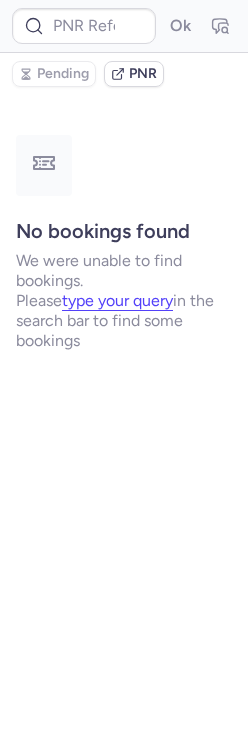 type on "CPTQJV" 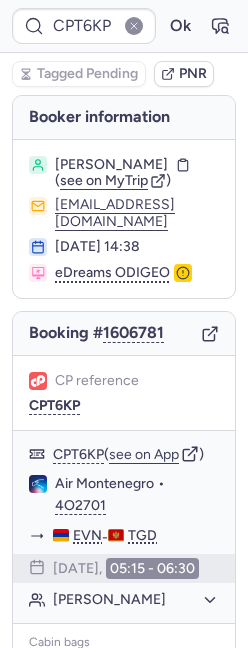 type on "CPTQJV" 